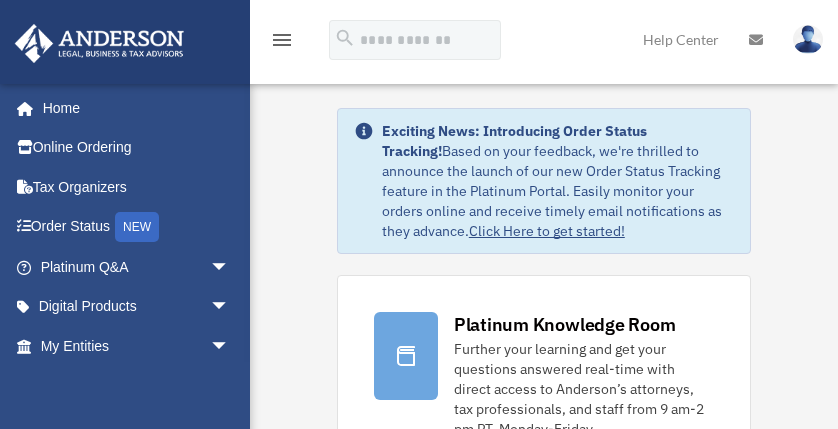 scroll, scrollTop: 0, scrollLeft: 0, axis: both 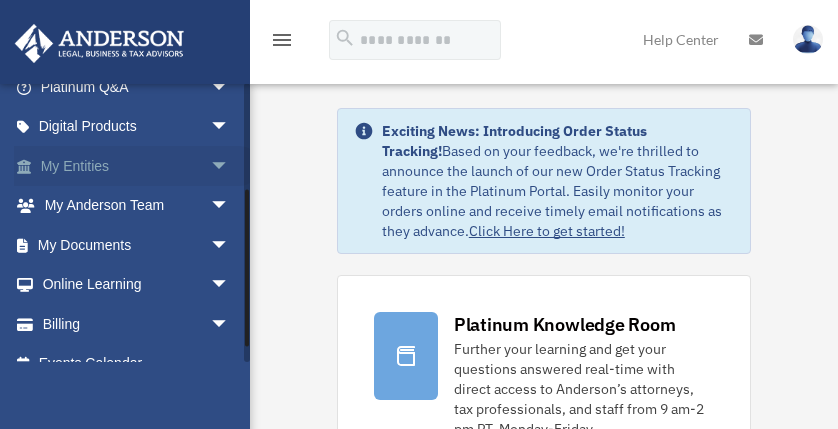 click on "arrow_drop_down" at bounding box center [230, 166] 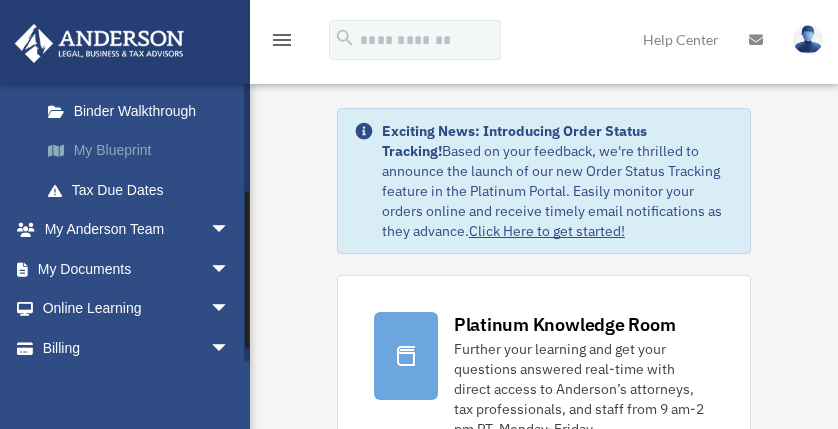 scroll, scrollTop: 394, scrollLeft: 0, axis: vertical 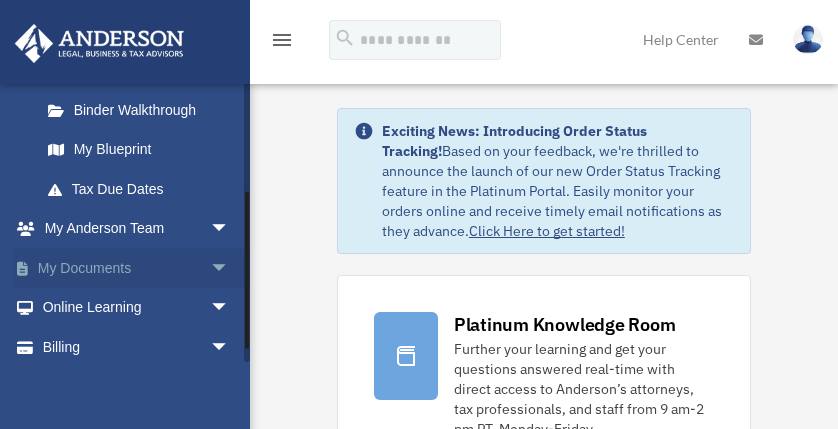 click on "arrow_drop_down" at bounding box center [230, 268] 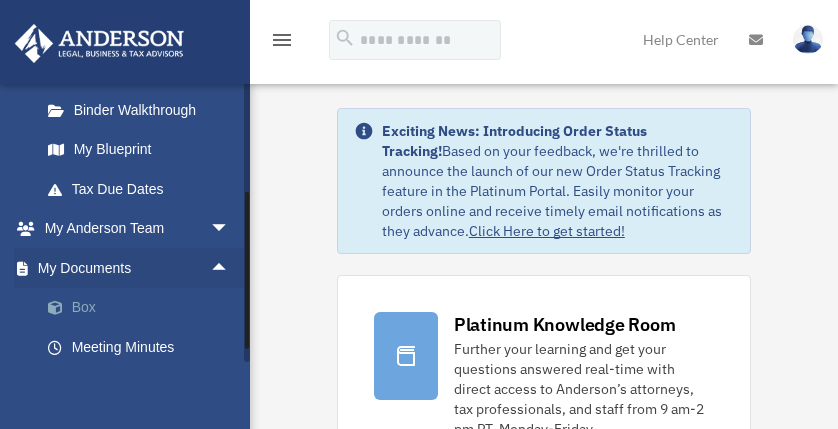 click on "Box" at bounding box center [144, 308] 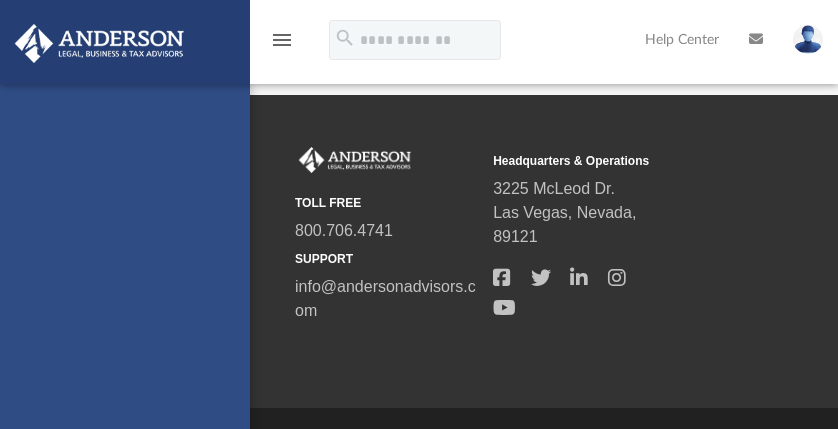 scroll, scrollTop: 0, scrollLeft: 0, axis: both 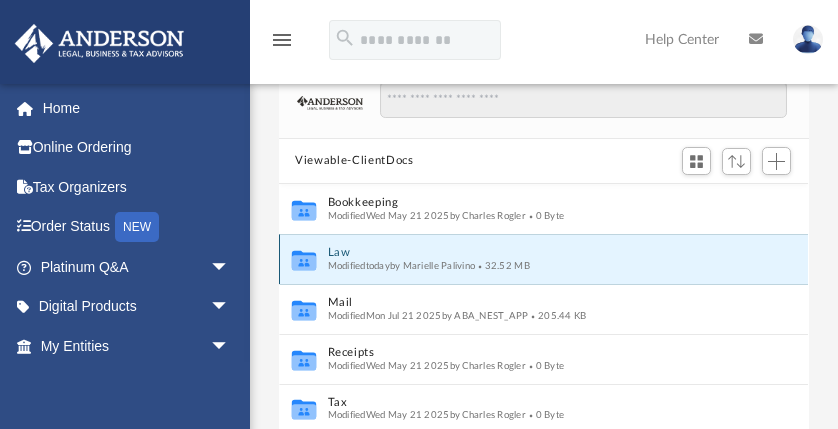 click on "Law" at bounding box center (530, 252) 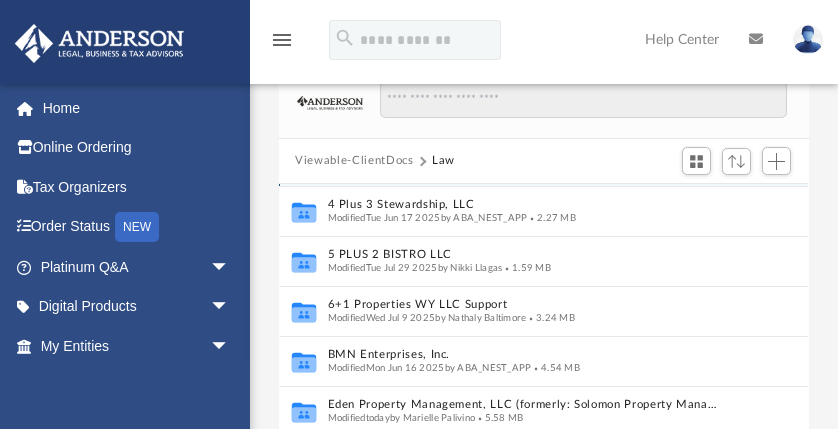 scroll, scrollTop: 144, scrollLeft: 0, axis: vertical 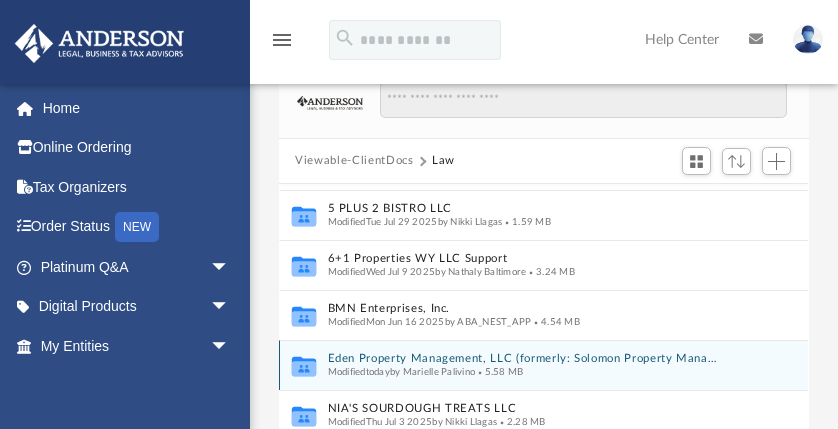 click on "Modified  today  by [FIRST] [LAST]" at bounding box center (402, 372) 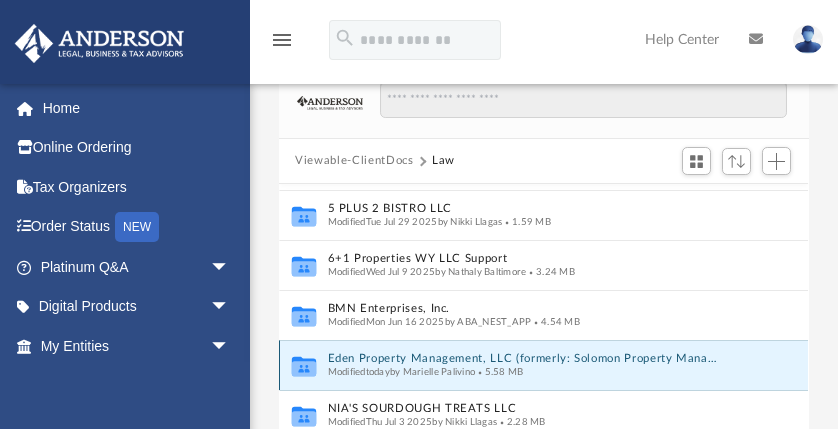 click on "Eden Property Management, LLC (formerly: Solomon Property Management LLC)" at bounding box center (525, 358) 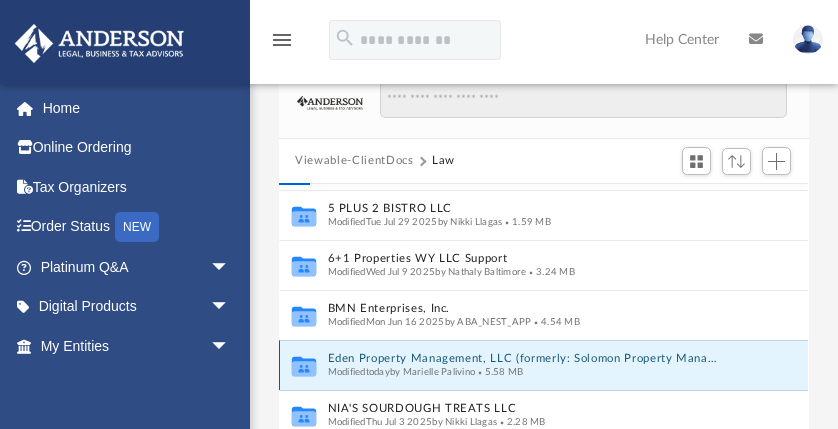 scroll, scrollTop: 0, scrollLeft: 0, axis: both 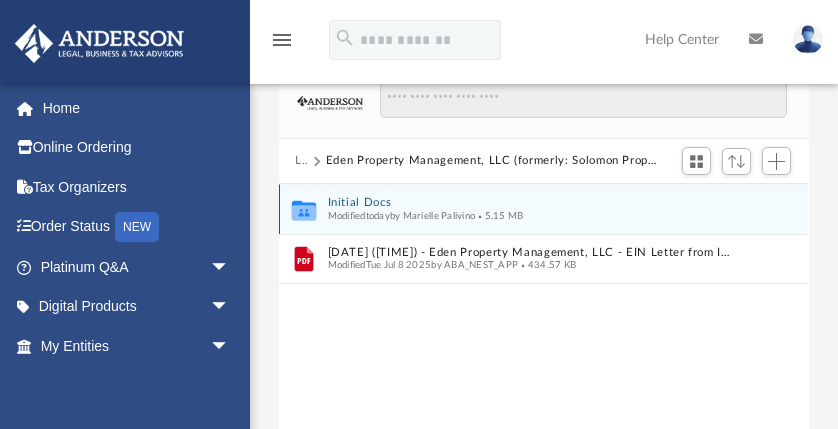 click on "Initial Docs" at bounding box center (530, 202) 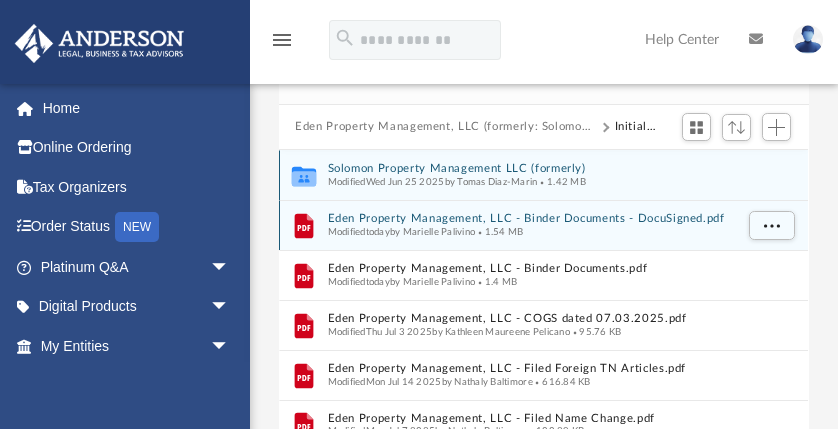 scroll, scrollTop: 145, scrollLeft: 0, axis: vertical 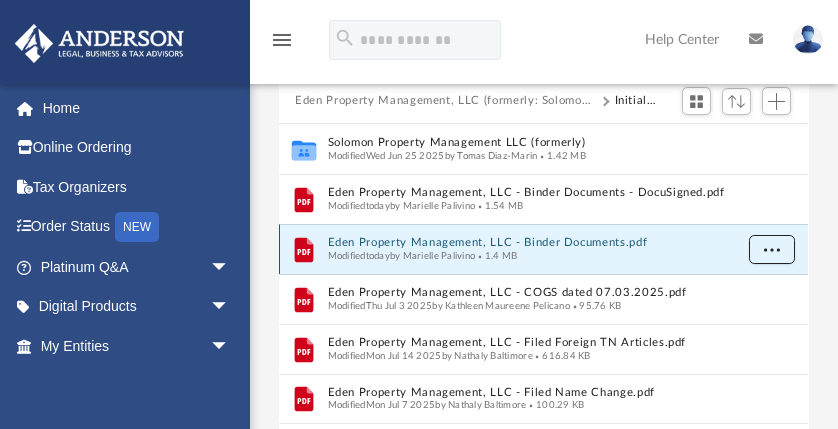 click at bounding box center [772, 248] 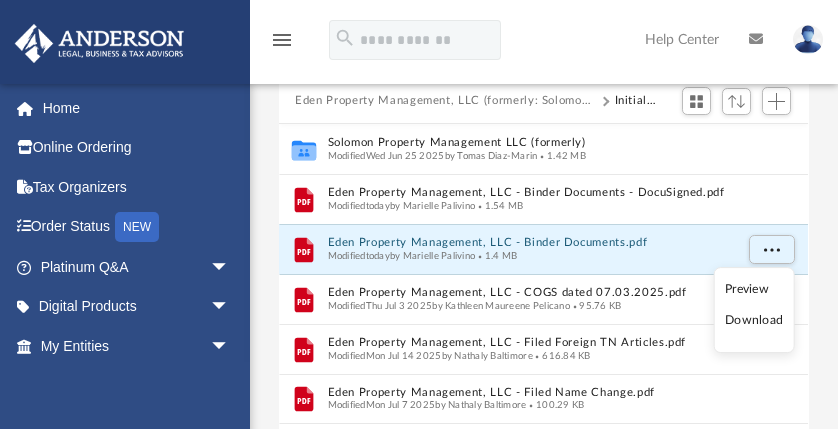 click on "Download" at bounding box center [754, 320] 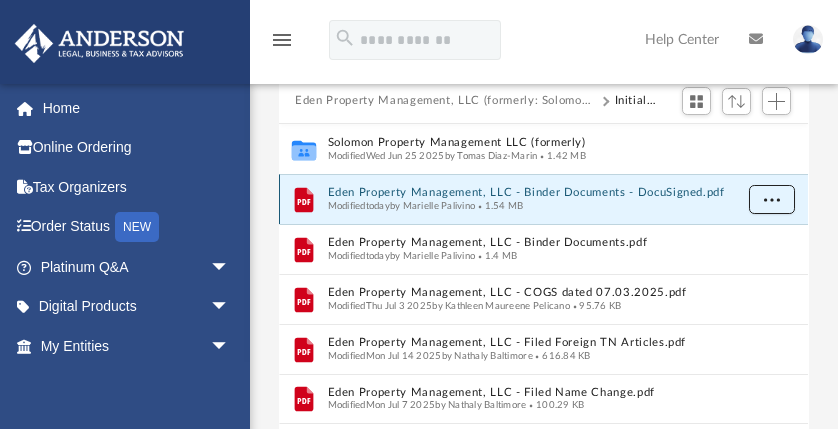 click at bounding box center (772, 198) 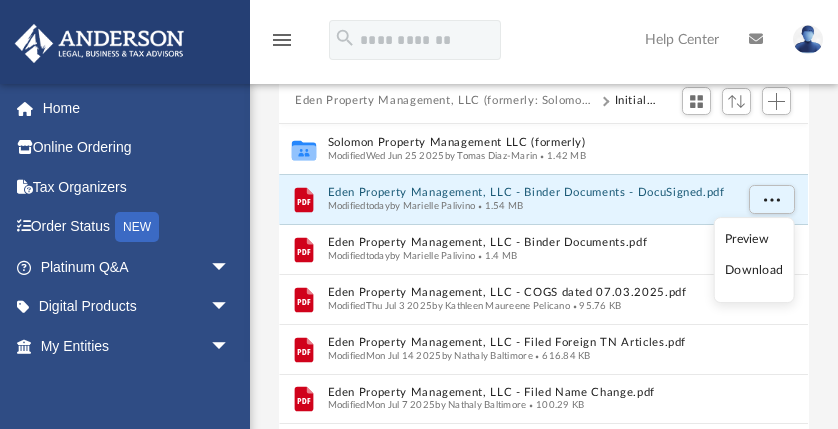 click on "Download" at bounding box center (754, 270) 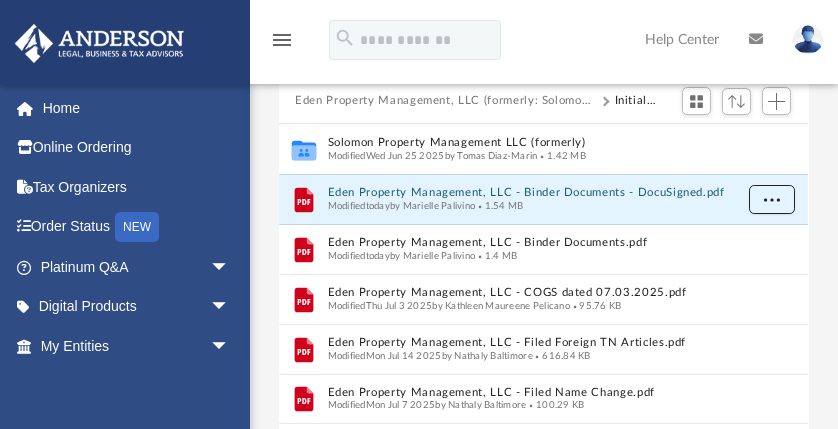 type 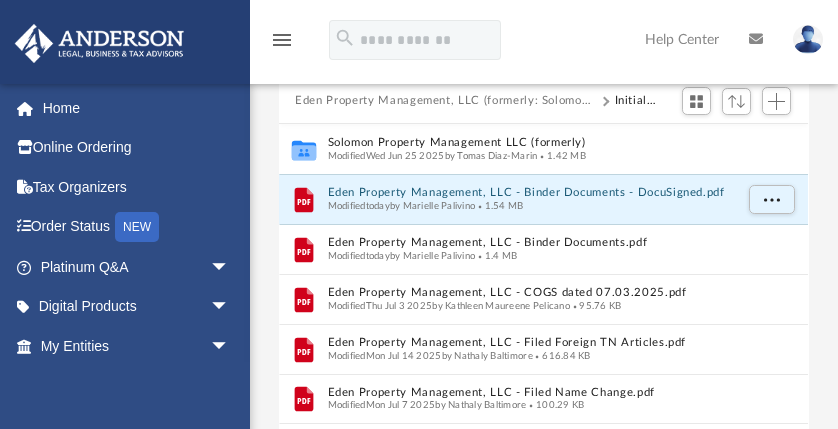 click on "Eden Property Management, LLC (formerly: Solomon Property Management LLC)" at bounding box center (445, 101) 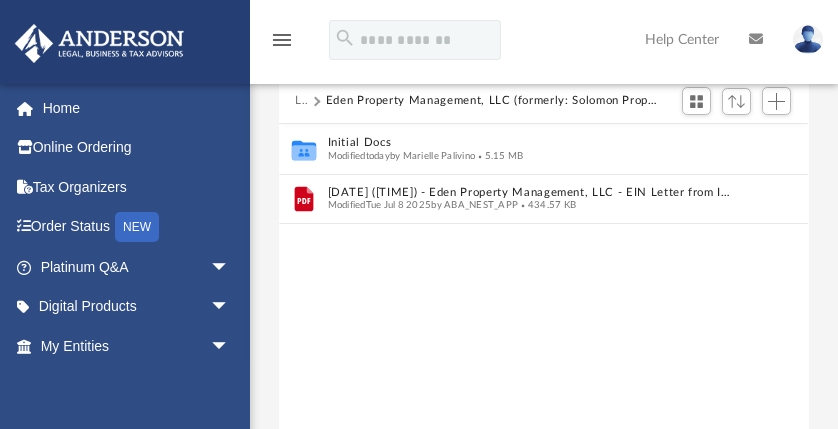 click on "Eden Property Management, LLC (formerly: Solomon Property Management LLC)" at bounding box center (492, 101) 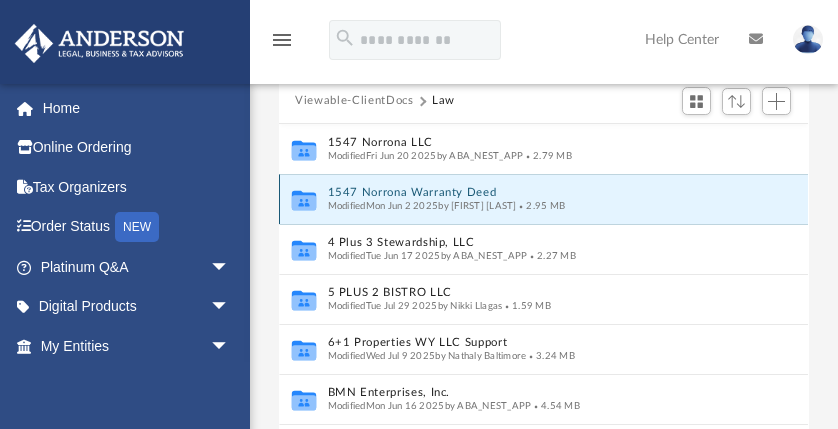 click on "1547 Norrona Warranty Deed" at bounding box center (525, 192) 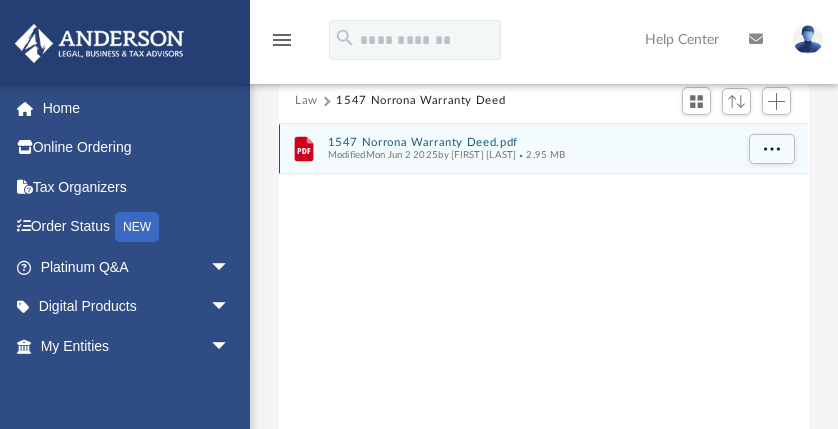 click on "1547 Norrona Warranty Deed.pdf" at bounding box center [530, 142] 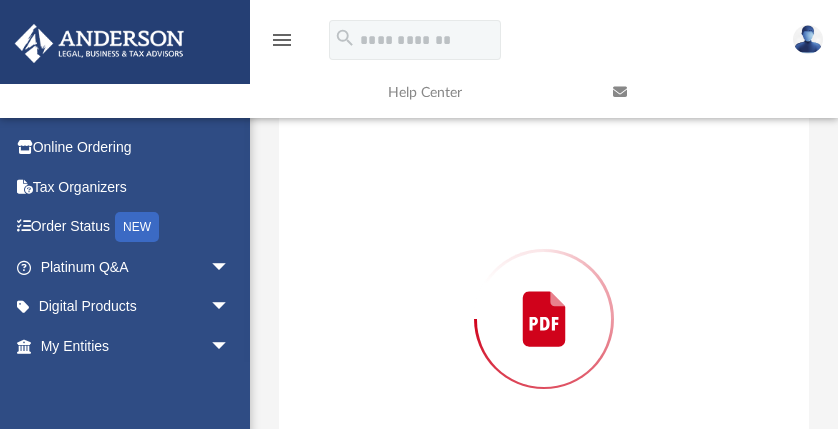 scroll, scrollTop: 180, scrollLeft: 0, axis: vertical 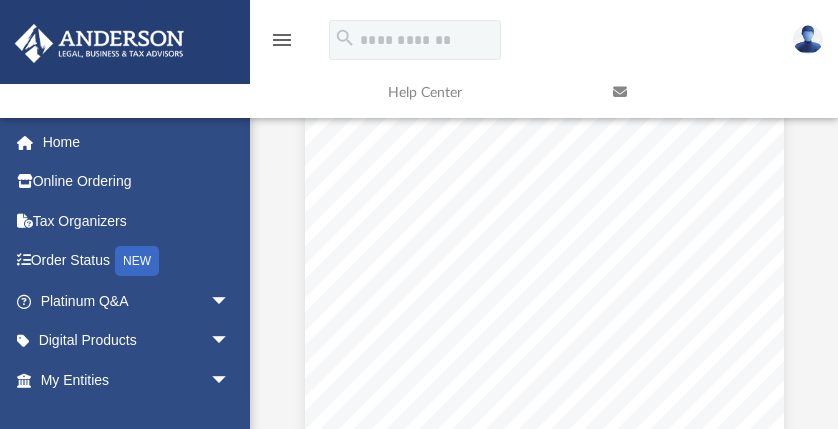 click at bounding box center (544, 323) 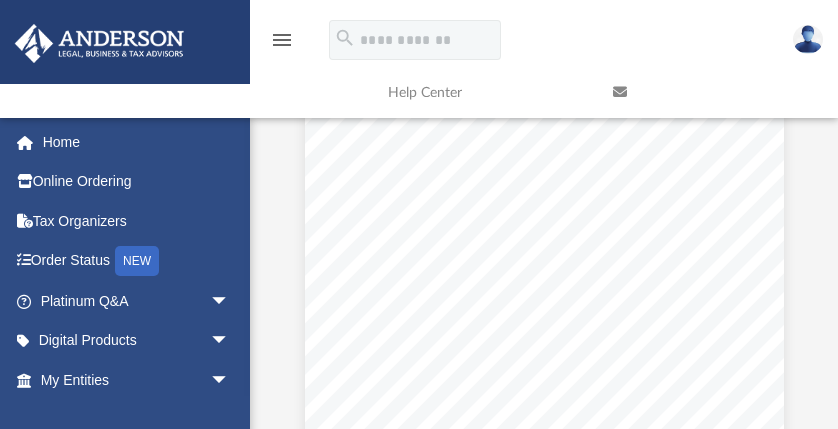 scroll, scrollTop: 223, scrollLeft: 0, axis: vertical 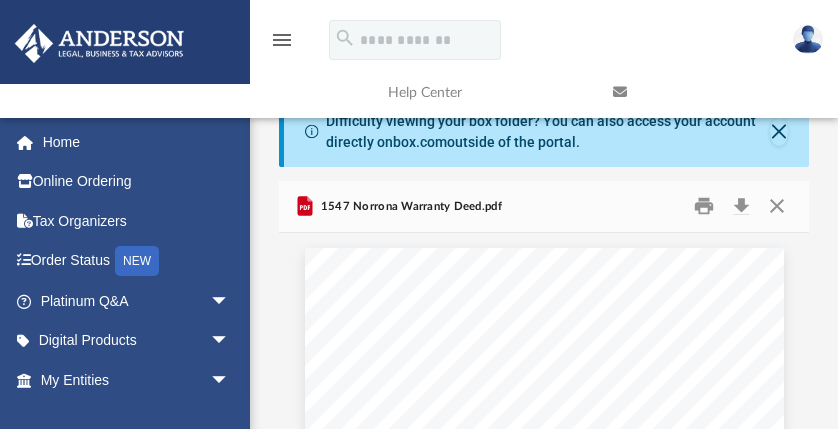click at bounding box center (710, 92) 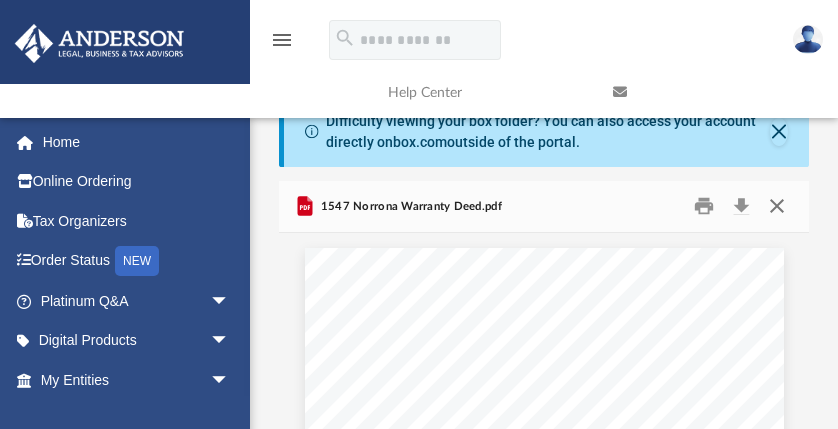 click at bounding box center [777, 206] 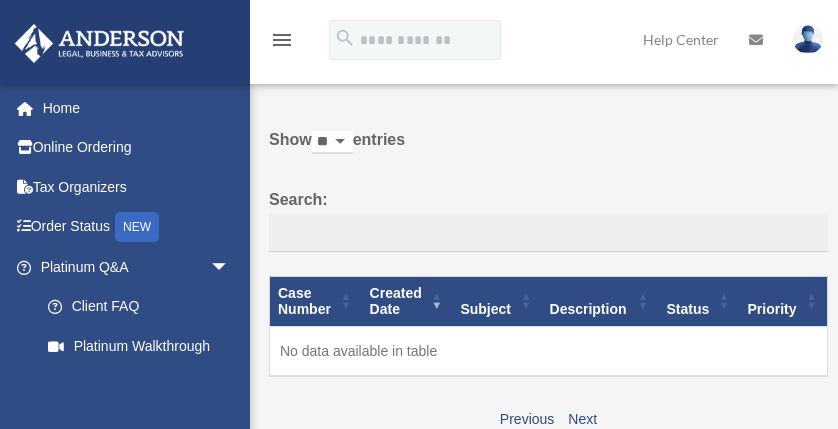 scroll, scrollTop: 0, scrollLeft: 0, axis: both 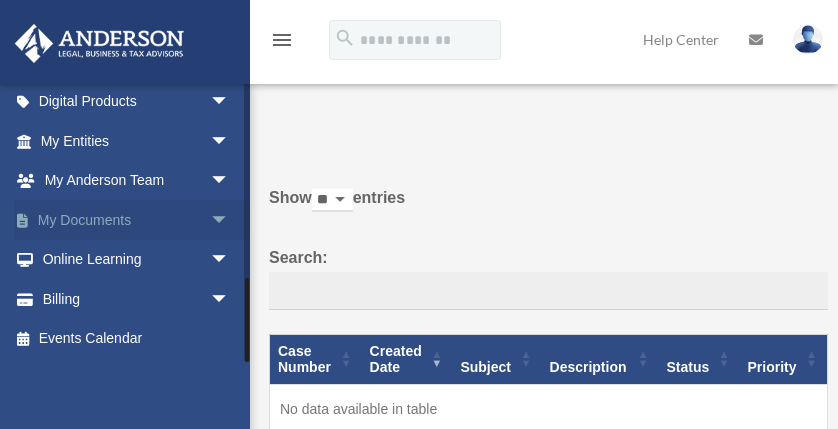 click on "arrow_drop_down" at bounding box center (230, 220) 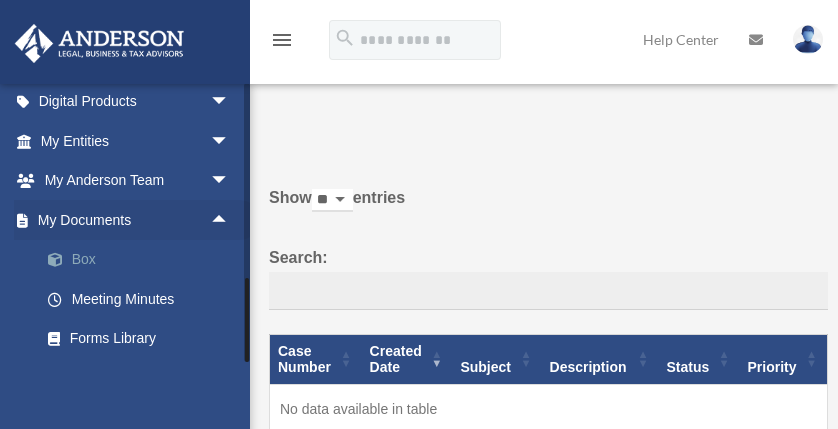 click on "Box" at bounding box center [144, 260] 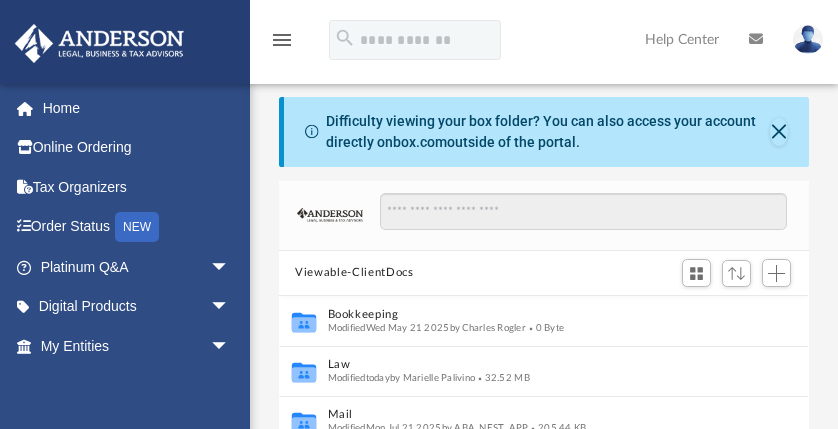 scroll, scrollTop: 70, scrollLeft: 0, axis: vertical 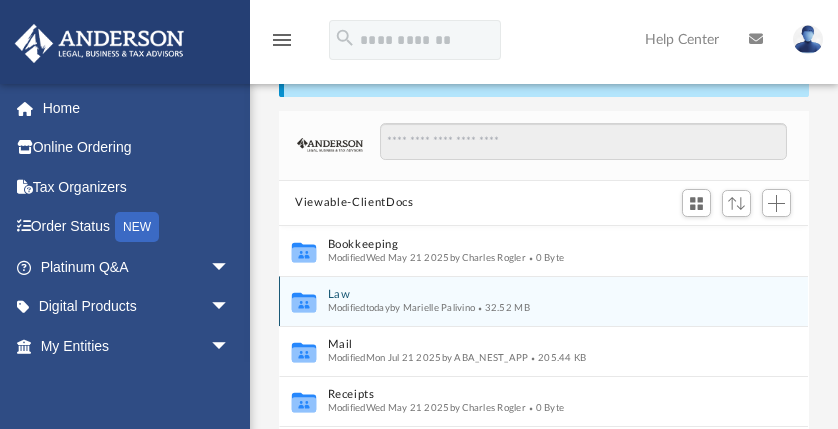 click on "Law" at bounding box center (530, 294) 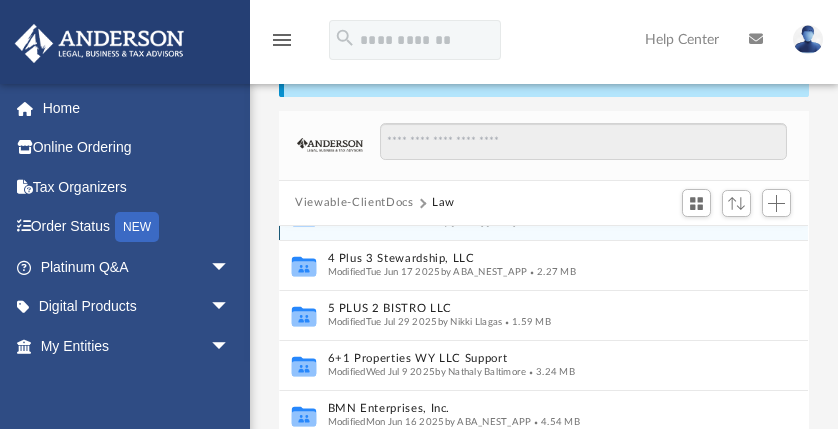 scroll, scrollTop: 144, scrollLeft: 0, axis: vertical 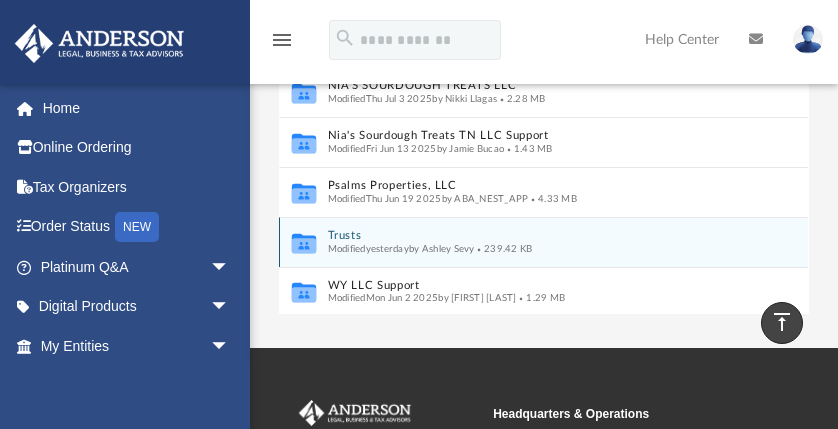 click on "Trusts" at bounding box center [525, 235] 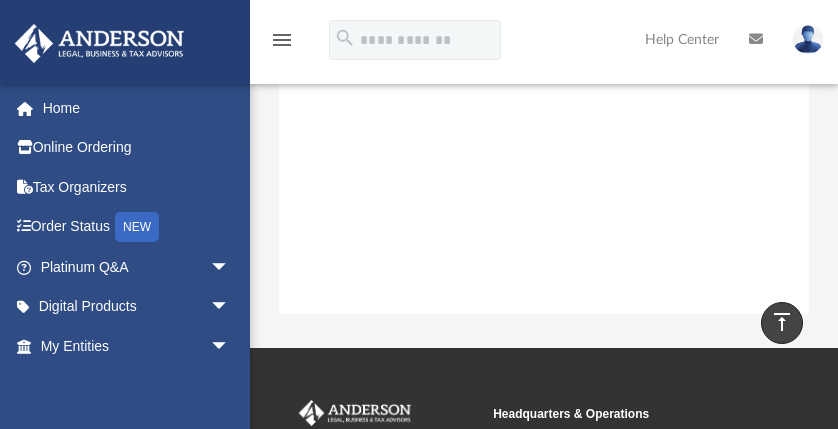scroll, scrollTop: 106, scrollLeft: 0, axis: vertical 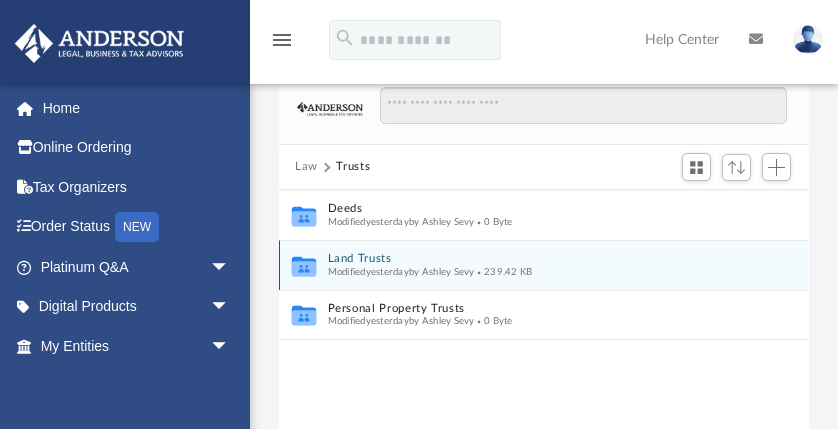 click on "Land Trusts" at bounding box center [530, 258] 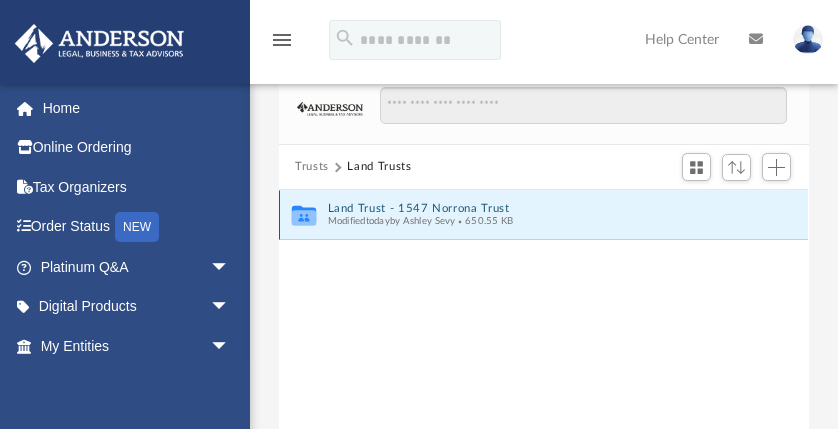 click on "Land Trust - 1547 Norrona Trust" at bounding box center (530, 208) 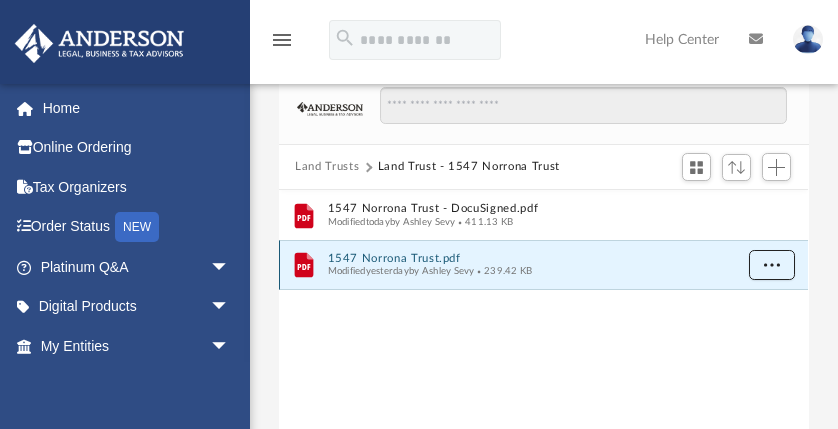 click at bounding box center [772, 265] 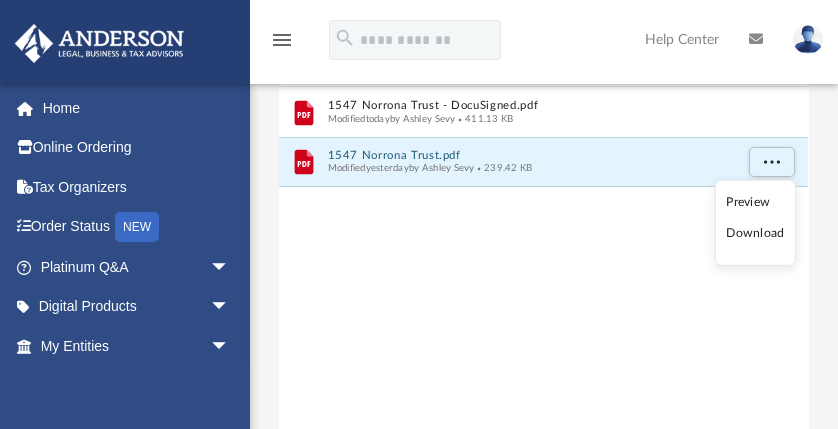 scroll, scrollTop: 212, scrollLeft: 0, axis: vertical 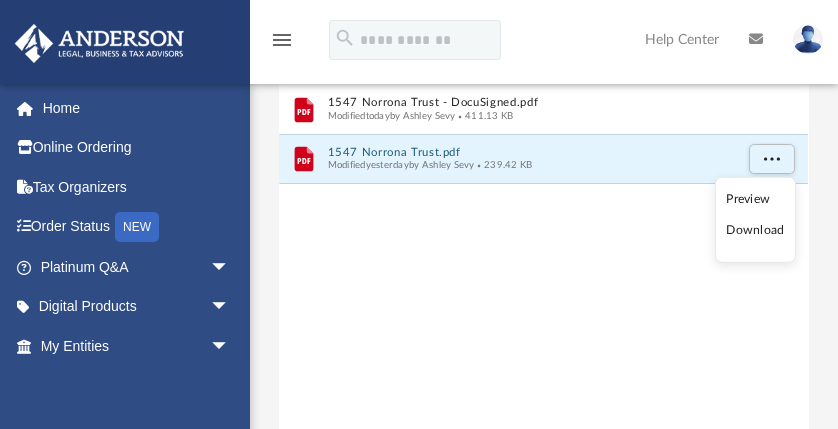 click on "Download" at bounding box center [755, 230] 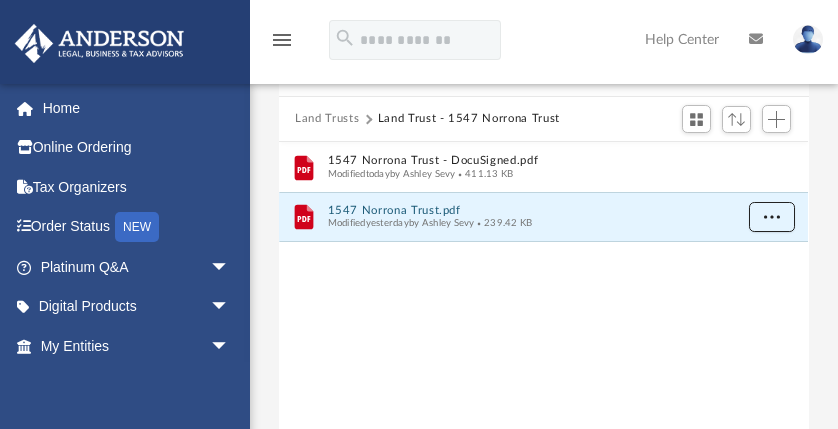 scroll, scrollTop: 152, scrollLeft: 0, axis: vertical 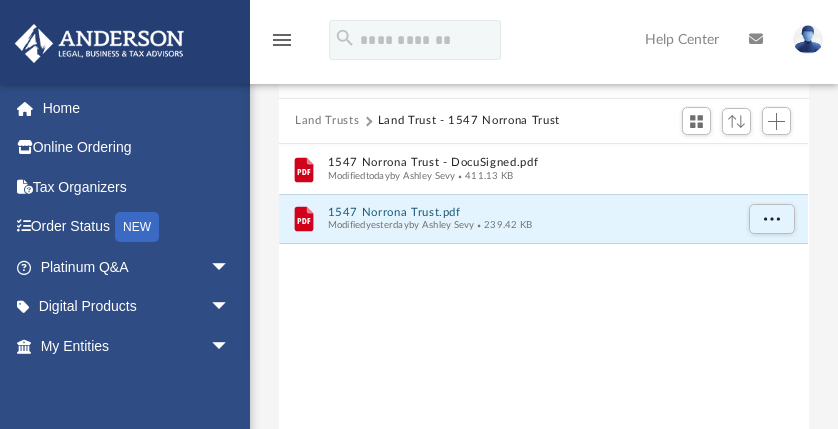 click on "File 1547 Norrona Trust - DocuSigned.pdf Modified  today  by Ashley Sevy 411.13 KB File 1547 Norrona Trust.pdf Modified  yesterday  by Ashley Sevy 239.42 KB" at bounding box center (543, 371) 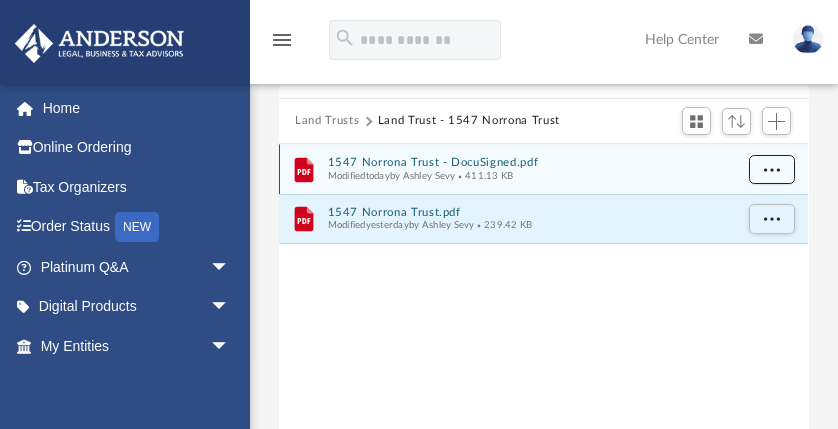click at bounding box center (772, 170) 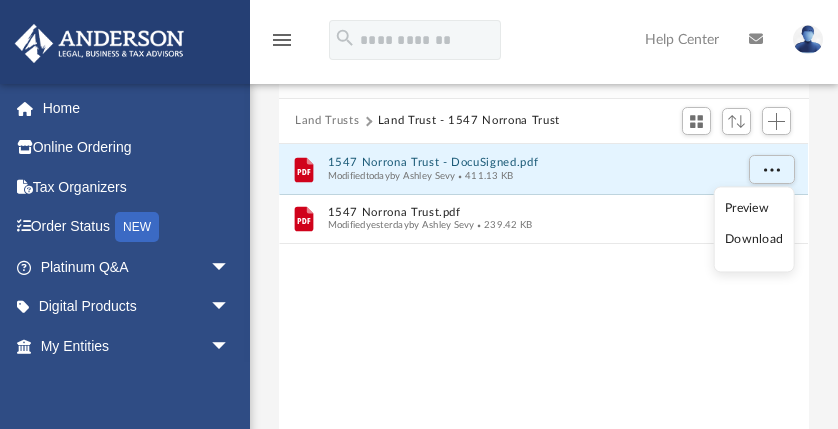 click on "Download" at bounding box center (754, 240) 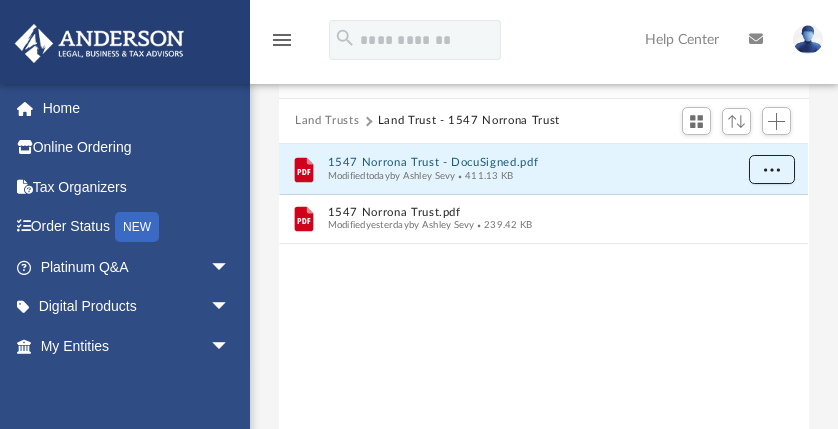 type 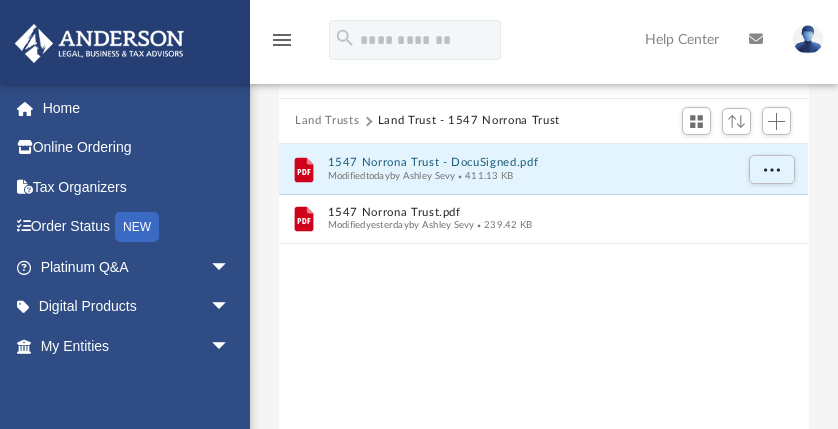 click on "Land Trusts" at bounding box center (327, 121) 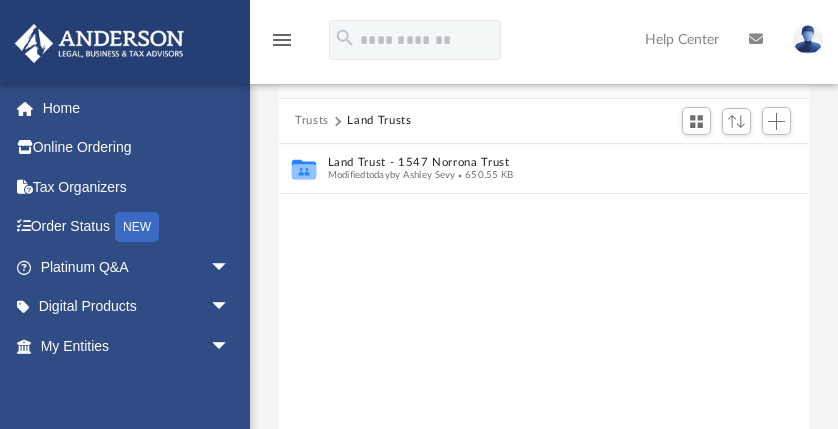 click on "Trusts" at bounding box center [312, 121] 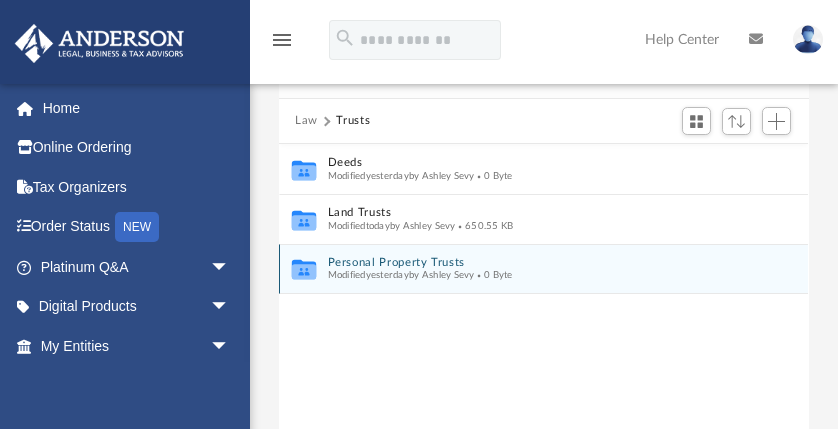 click on "Personal Property Trusts" at bounding box center [530, 262] 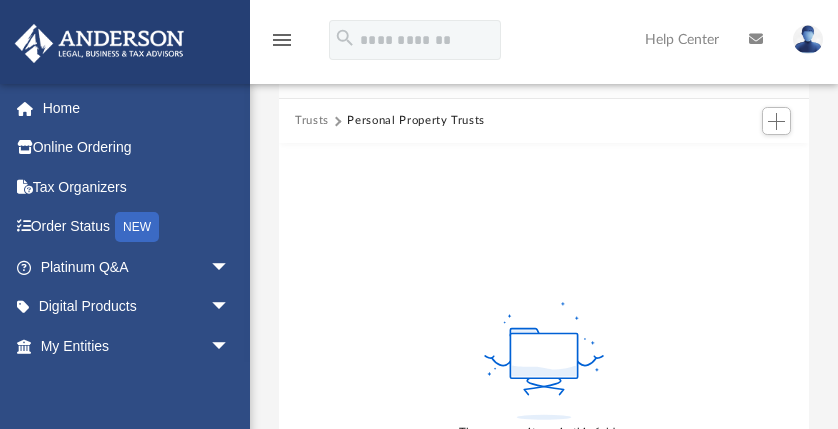 click on "Trusts" at bounding box center (312, 121) 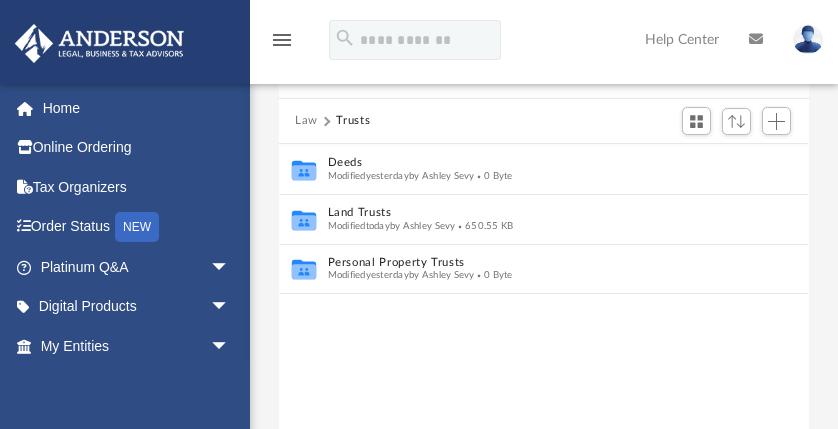 scroll, scrollTop: 11, scrollLeft: 10, axis: both 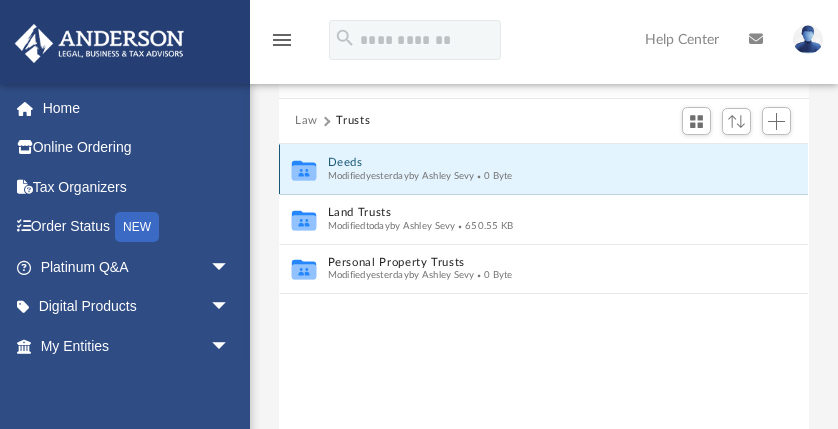 click on "Deeds" at bounding box center (530, 162) 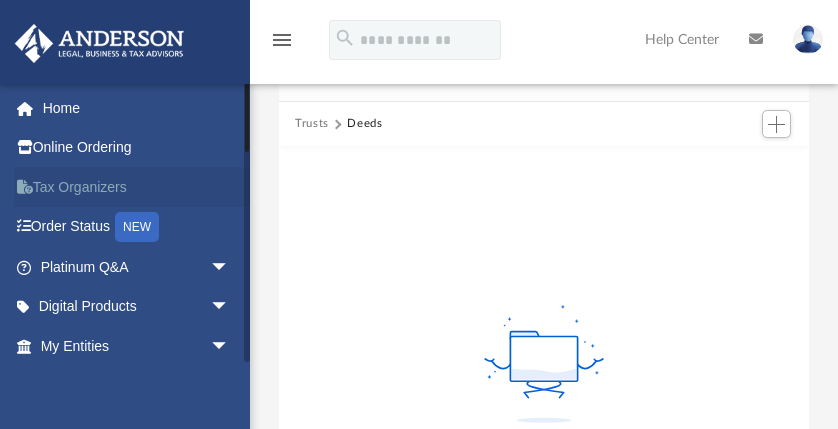 scroll, scrollTop: 149, scrollLeft: 0, axis: vertical 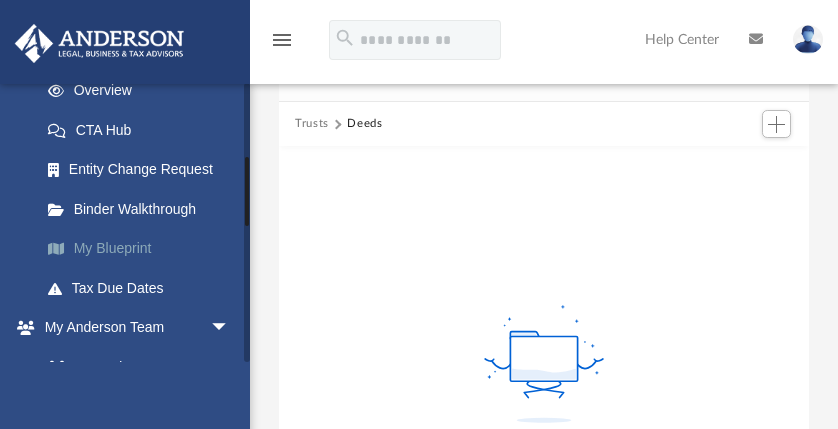 click on "My Blueprint" at bounding box center (144, 249) 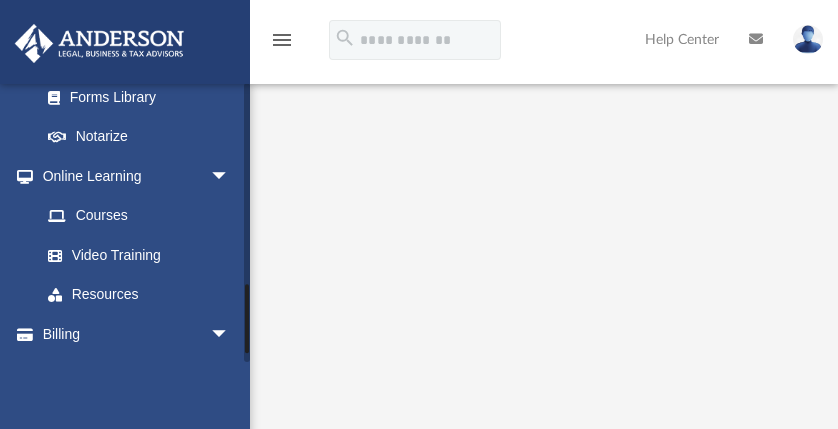 scroll, scrollTop: 803, scrollLeft: 0, axis: vertical 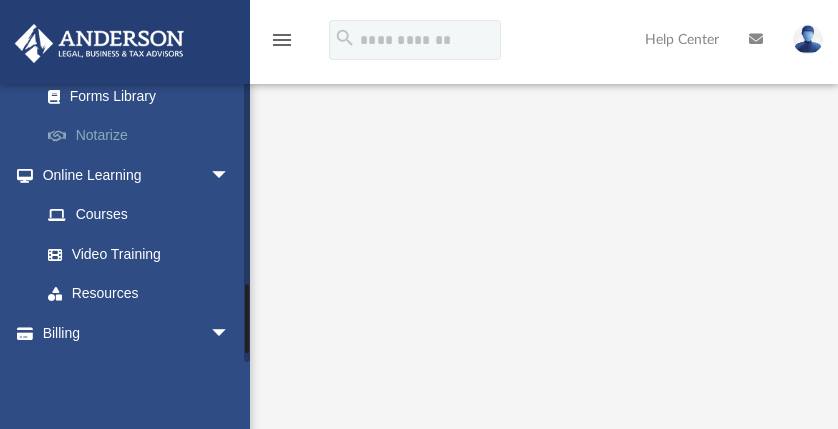 click on "Notarize" at bounding box center [144, 136] 